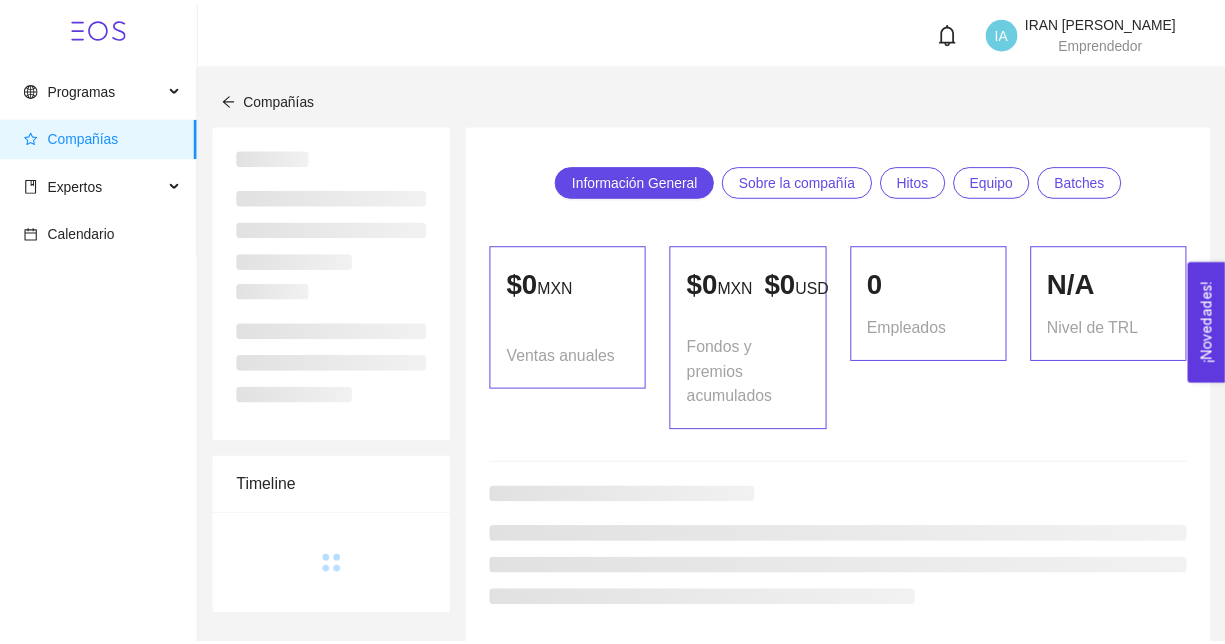 scroll, scrollTop: 0, scrollLeft: 0, axis: both 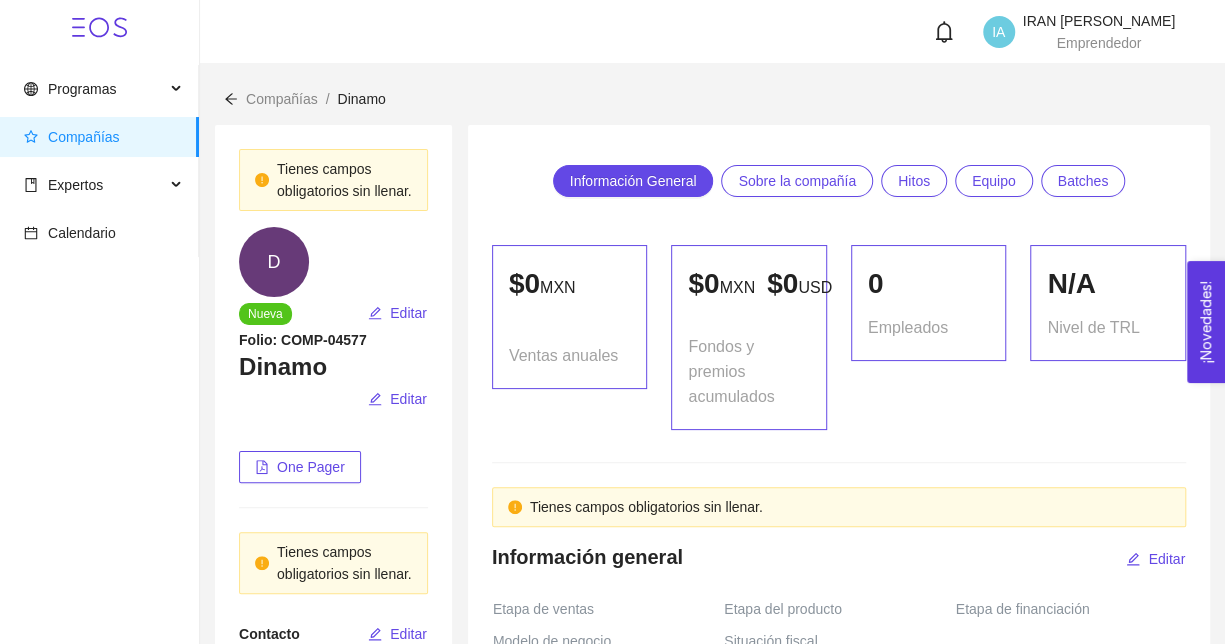 click on "Compañías" at bounding box center (103, 137) 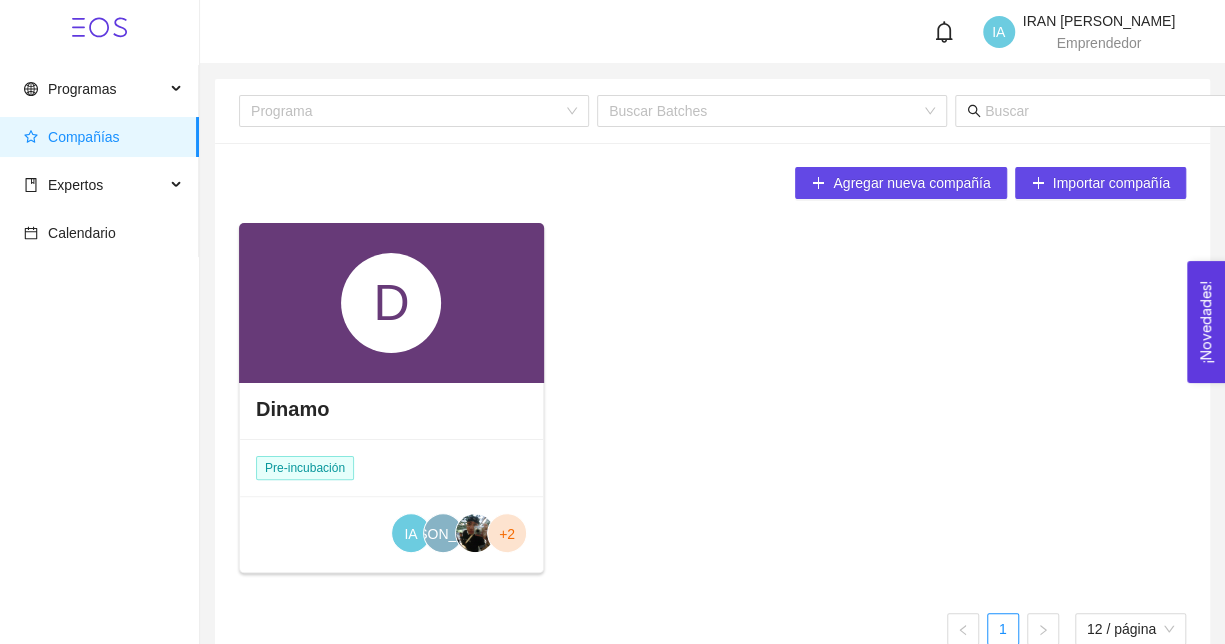 click on "D" at bounding box center [391, 303] 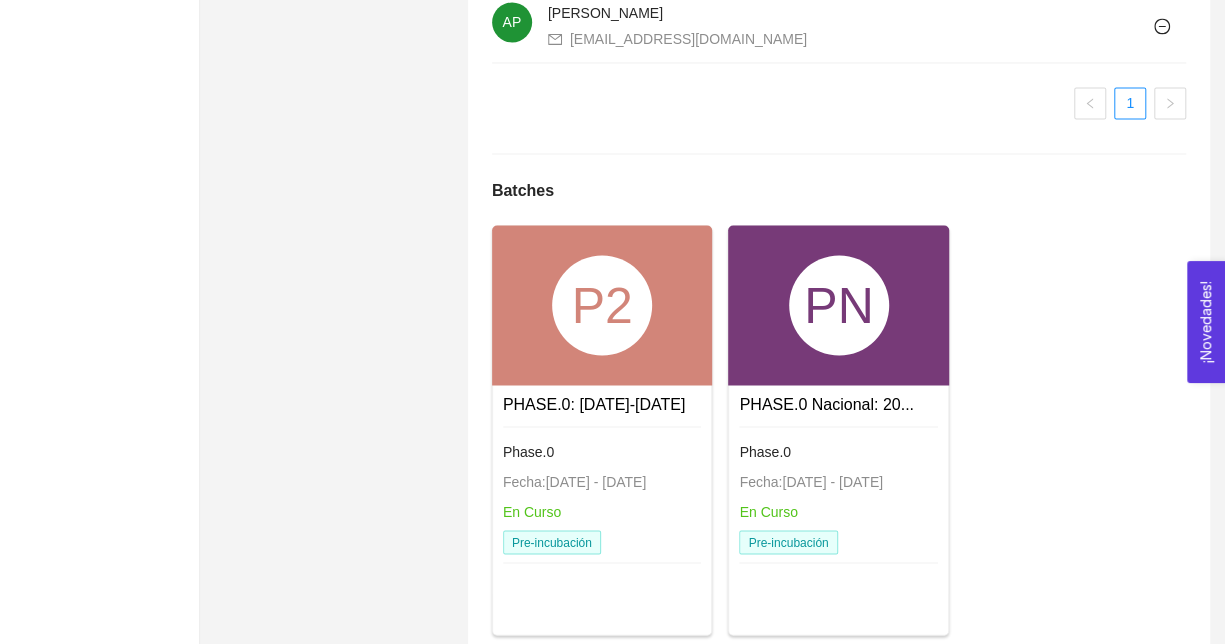 scroll, scrollTop: 1754, scrollLeft: 0, axis: vertical 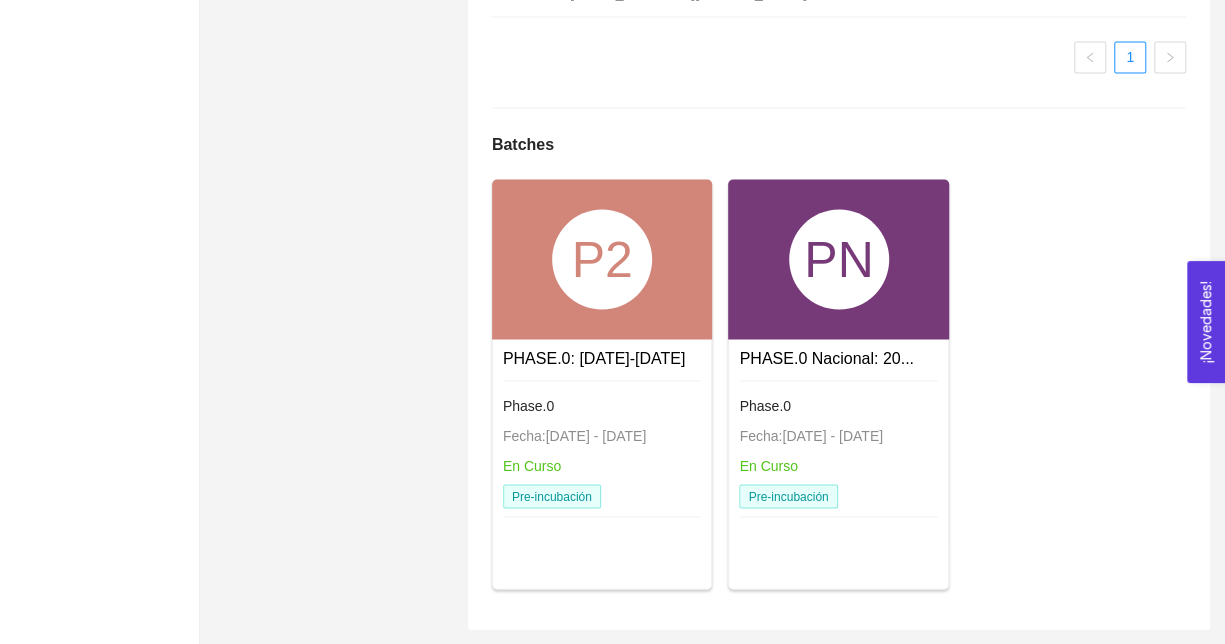 click on "PN" at bounding box center [838, 259] 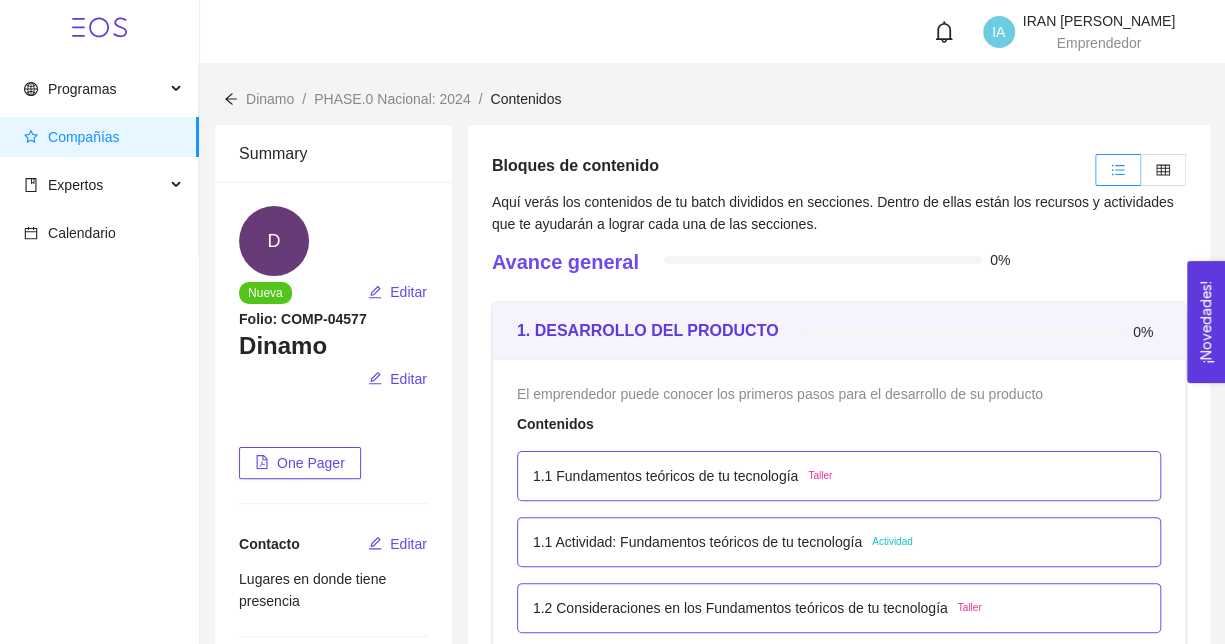 scroll, scrollTop: 100, scrollLeft: 0, axis: vertical 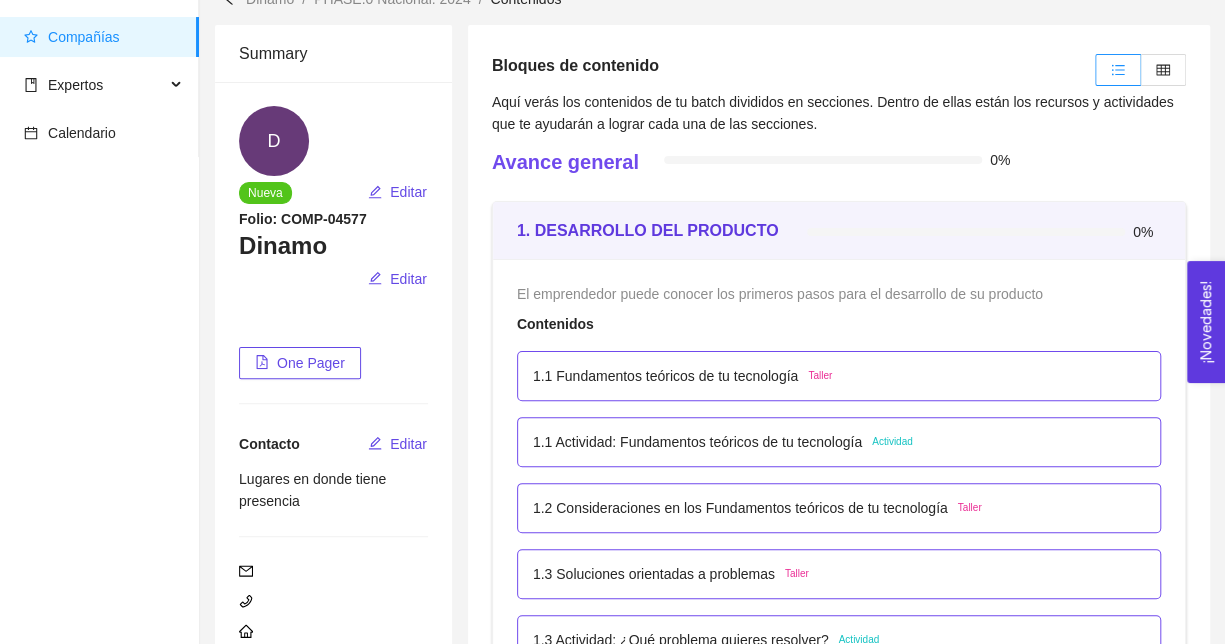 click on "1.1 Fundamentos teóricos de tu tecnología Taller" at bounding box center [839, 376] 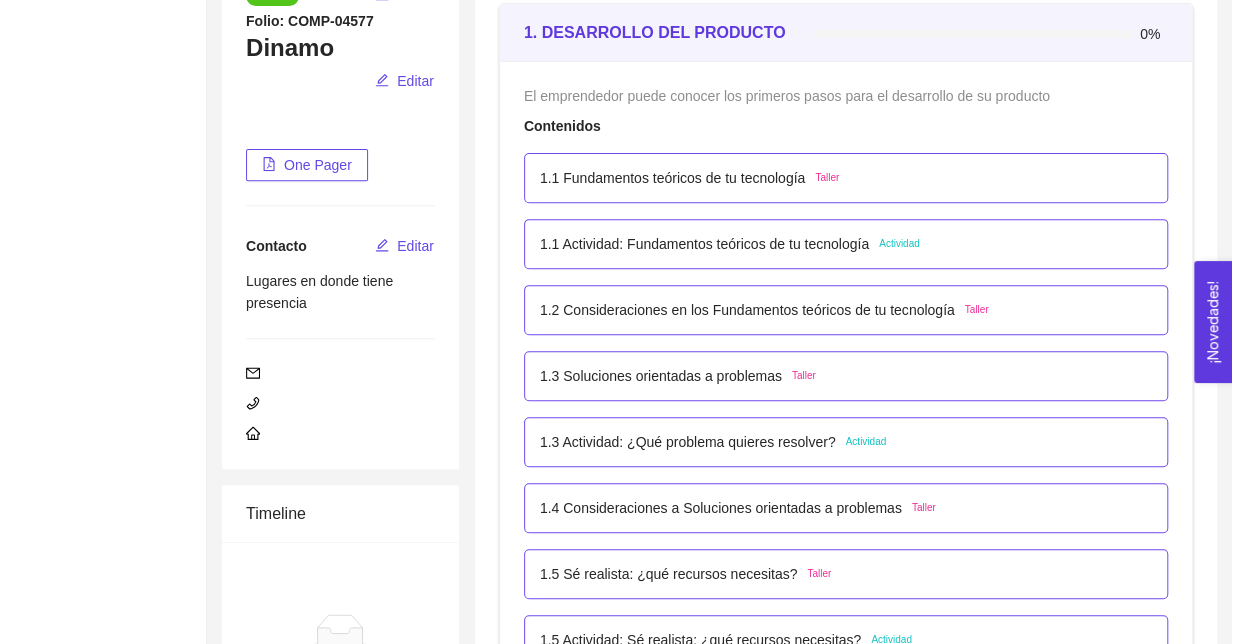 scroll, scrollTop: 300, scrollLeft: 0, axis: vertical 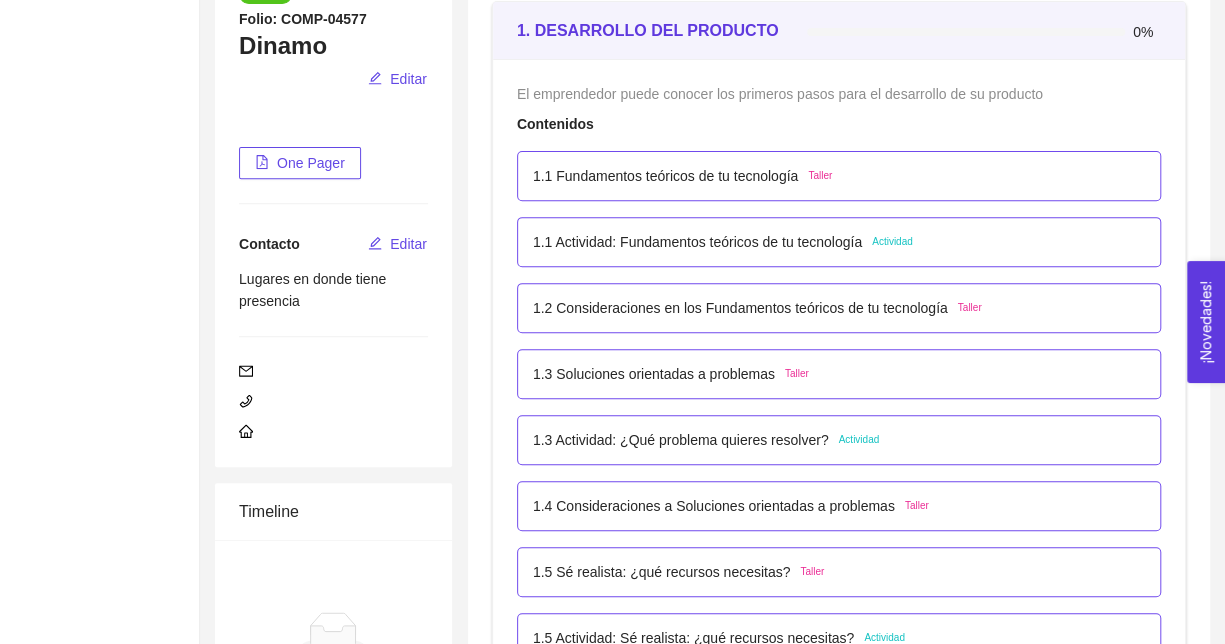 click on "1.1 Fundamentos teóricos de tu tecnología Taller" at bounding box center (839, 176) 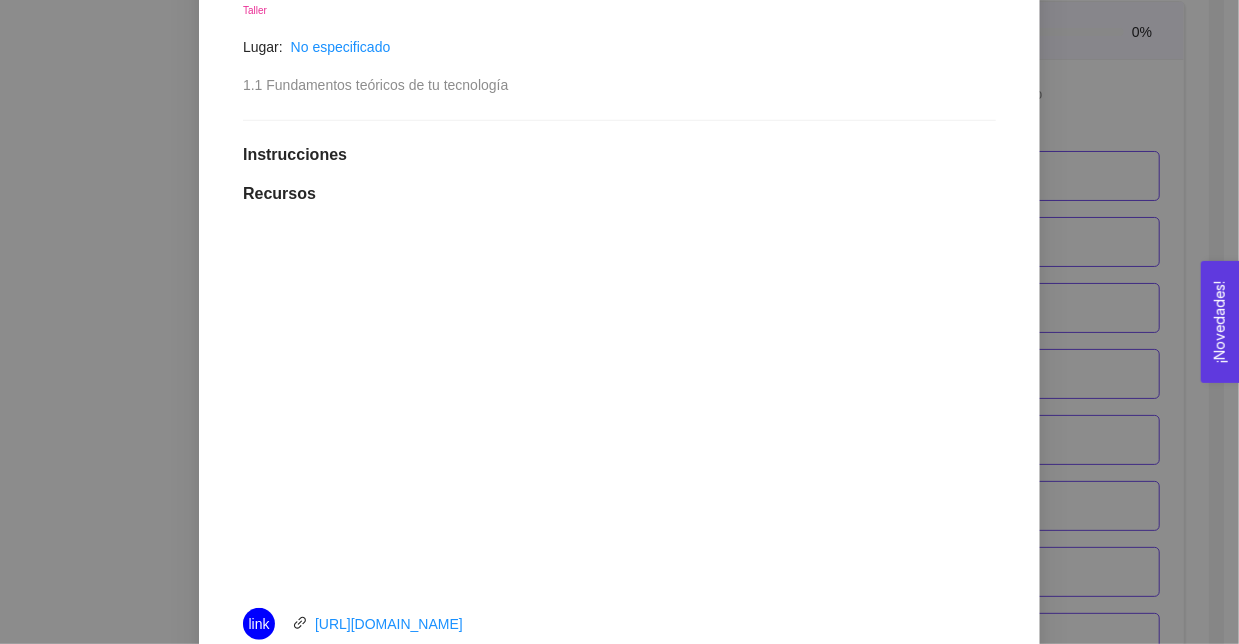 scroll, scrollTop: 0, scrollLeft: 0, axis: both 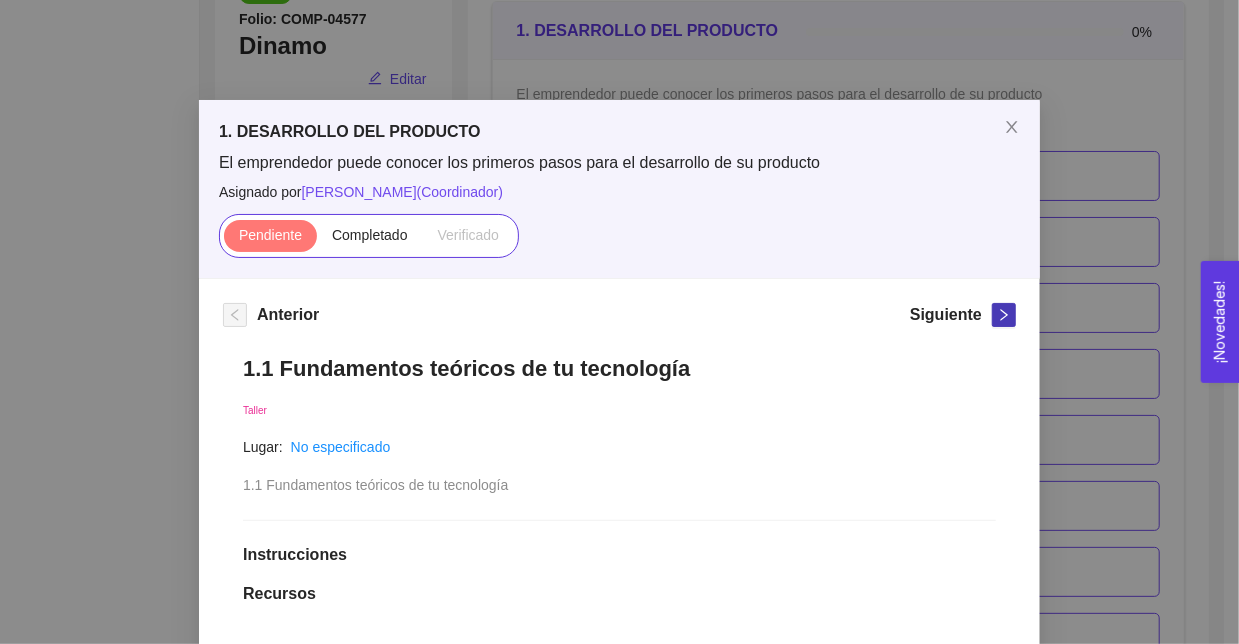 click 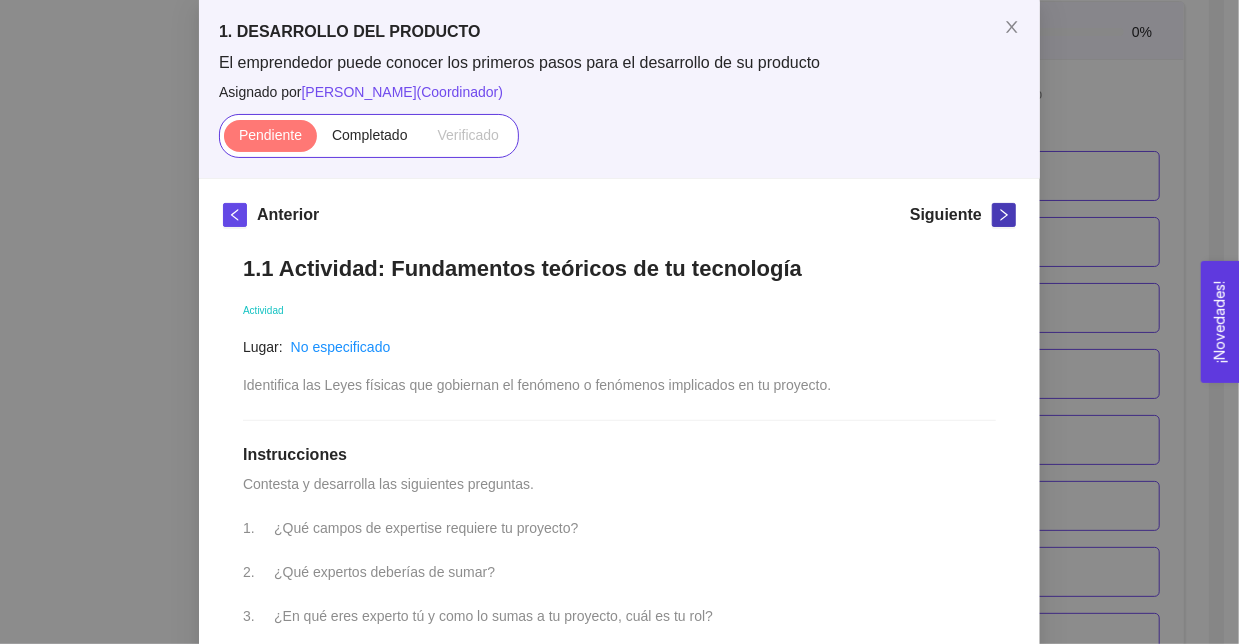 scroll, scrollTop: 0, scrollLeft: 0, axis: both 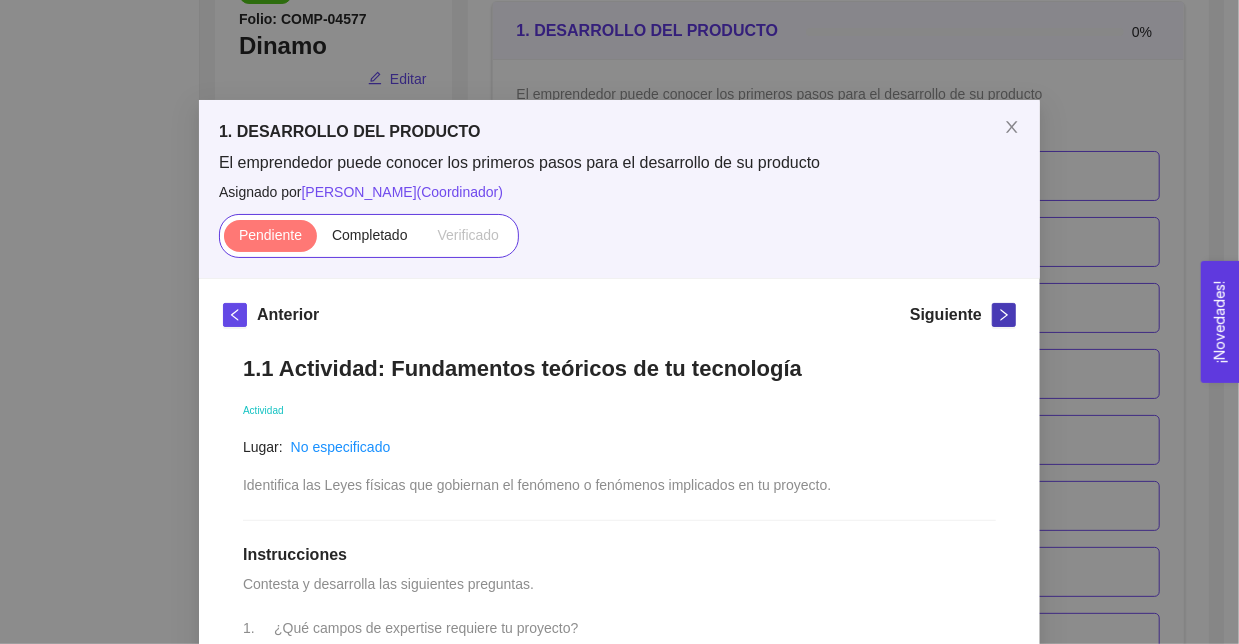 click 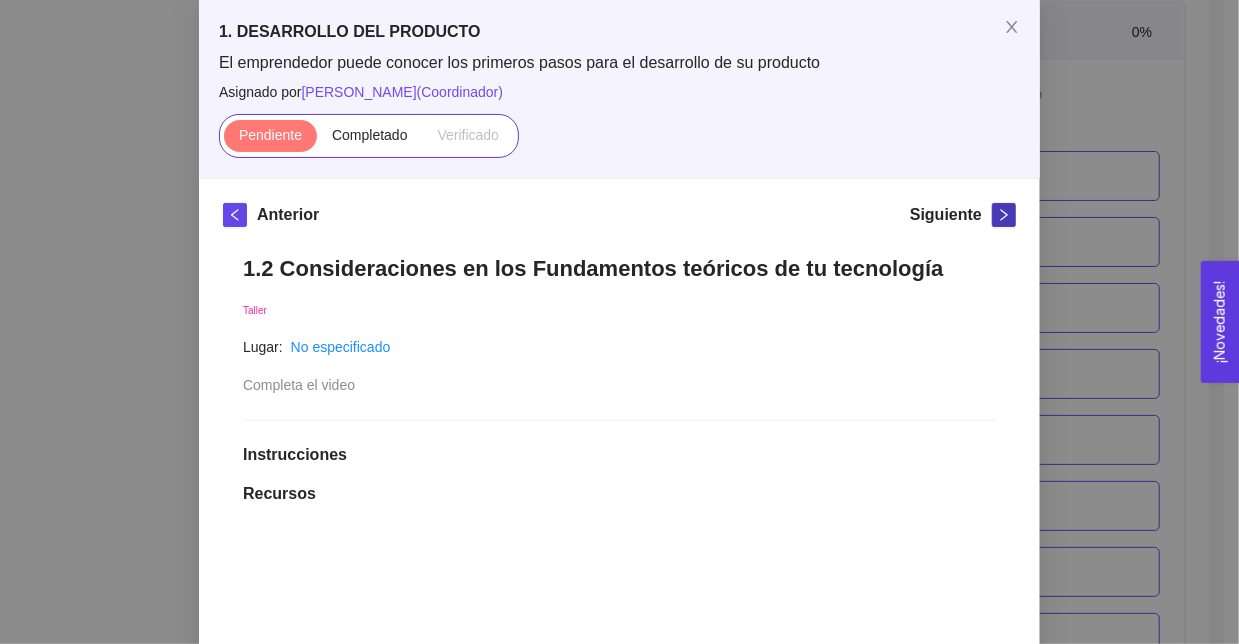 click 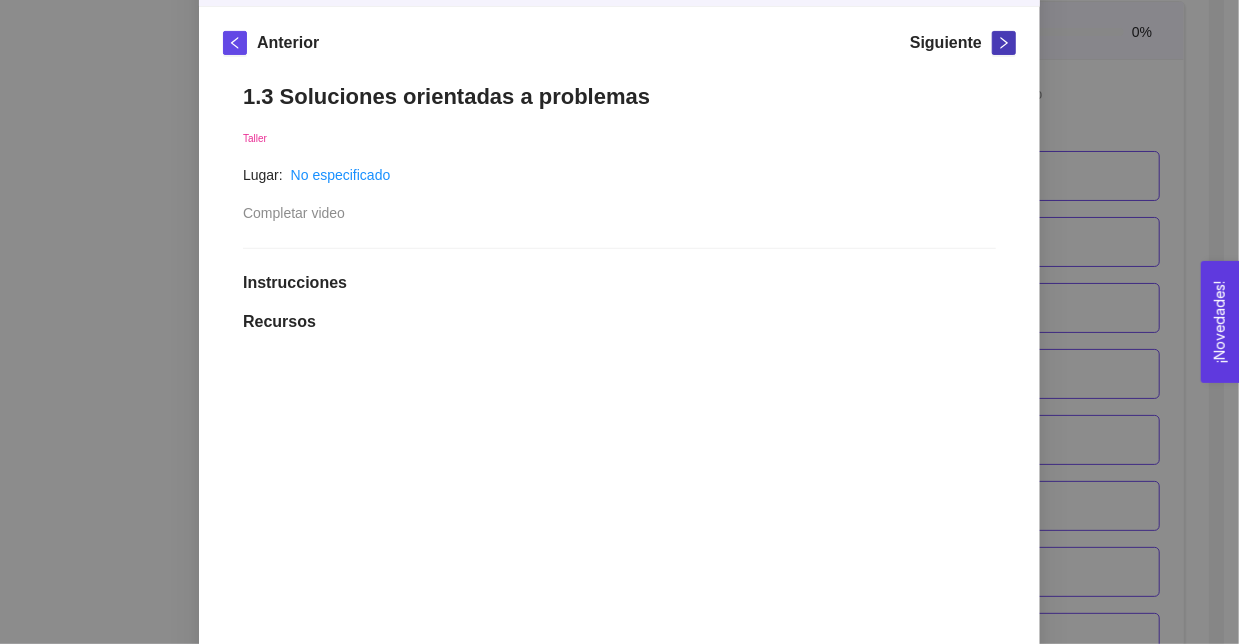 scroll, scrollTop: 173, scrollLeft: 0, axis: vertical 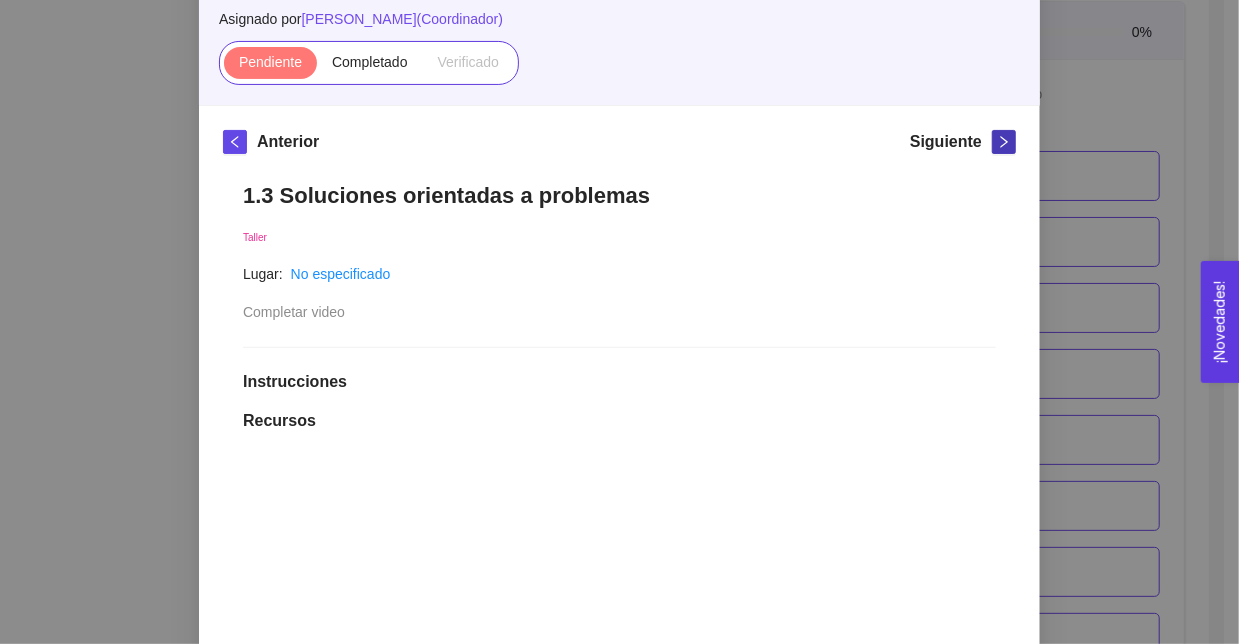 click 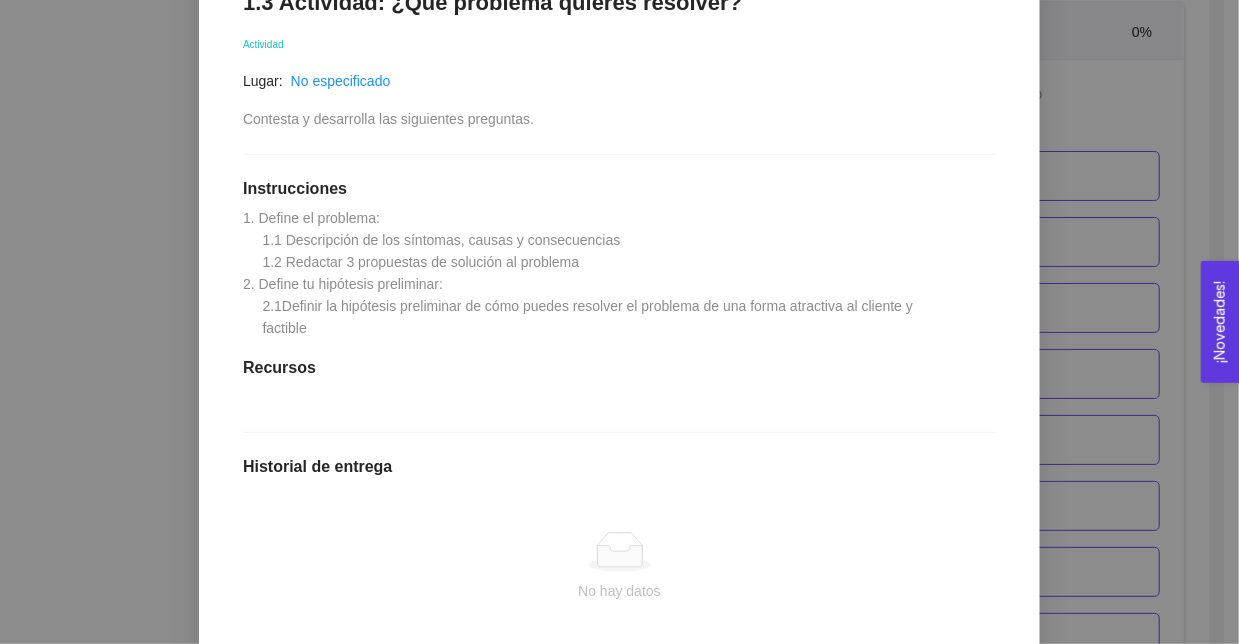 scroll, scrollTop: 116, scrollLeft: 0, axis: vertical 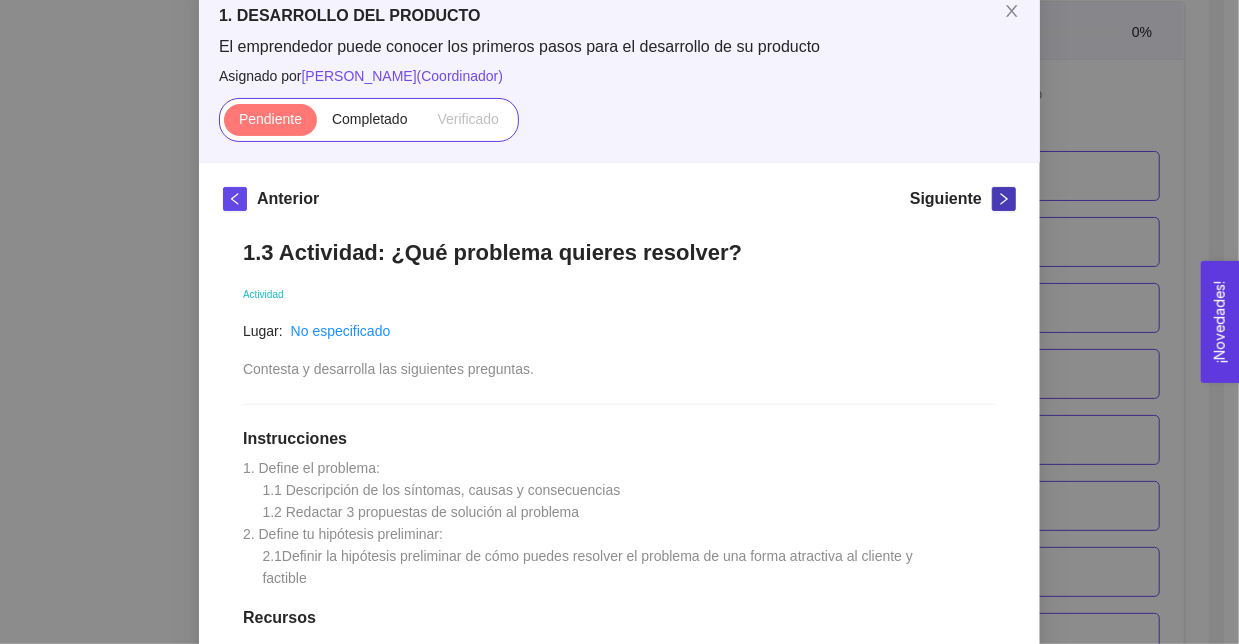 click at bounding box center [1004, 199] 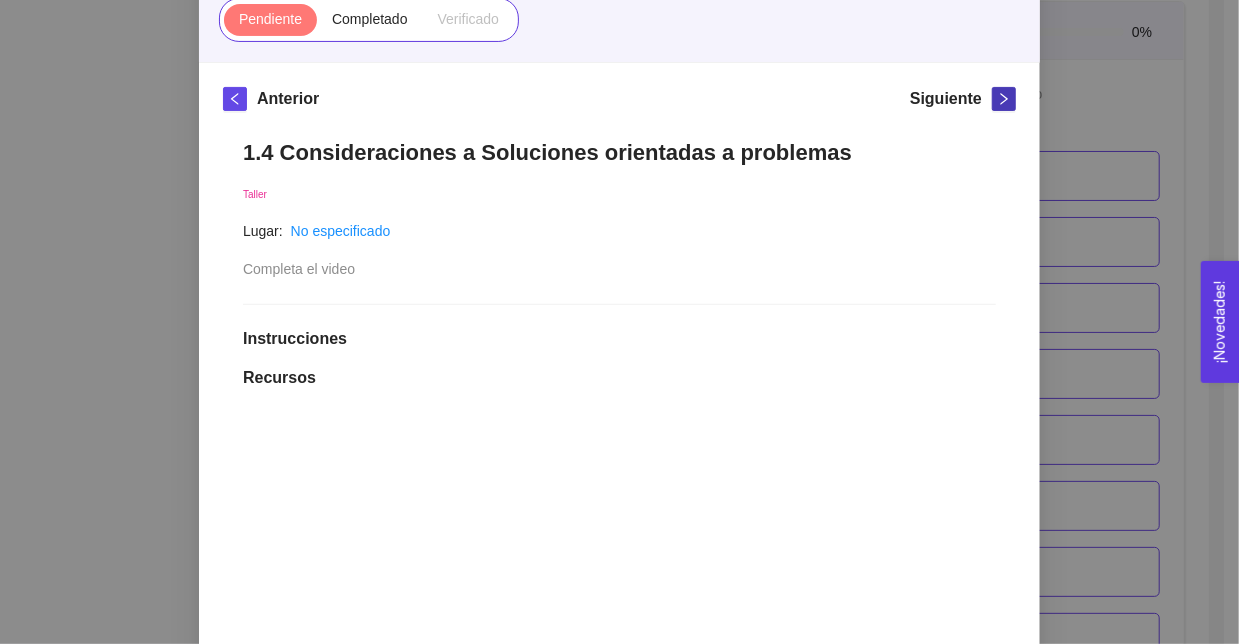click at bounding box center [1004, 99] 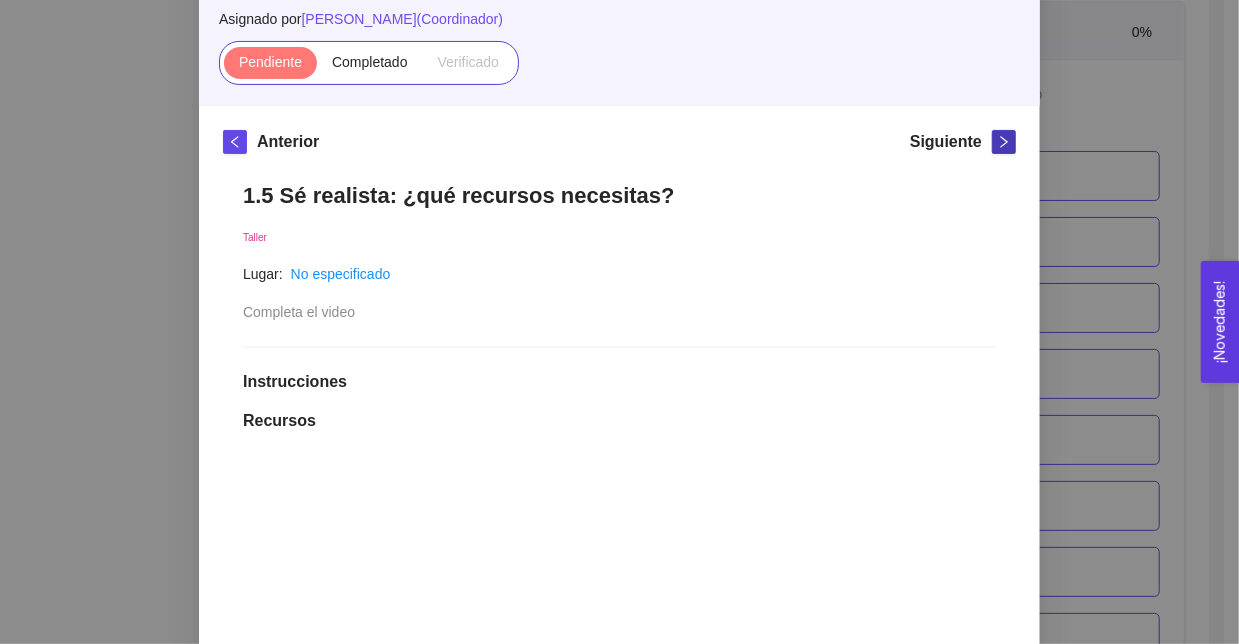 click at bounding box center (1004, 142) 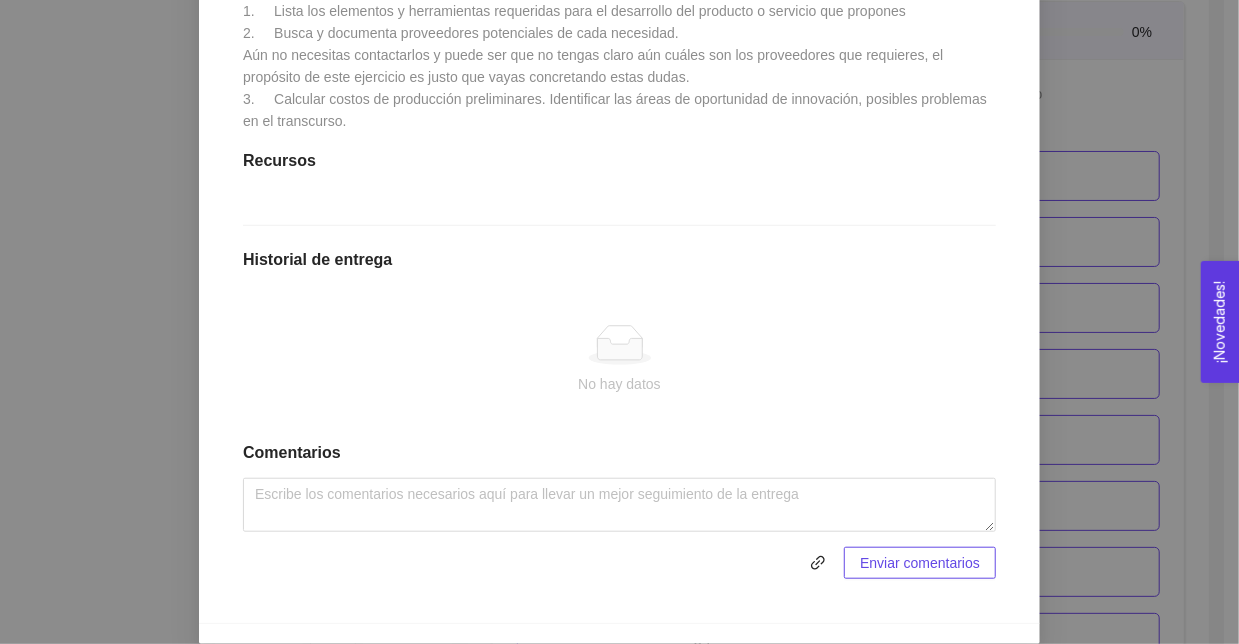 scroll, scrollTop: 616, scrollLeft: 0, axis: vertical 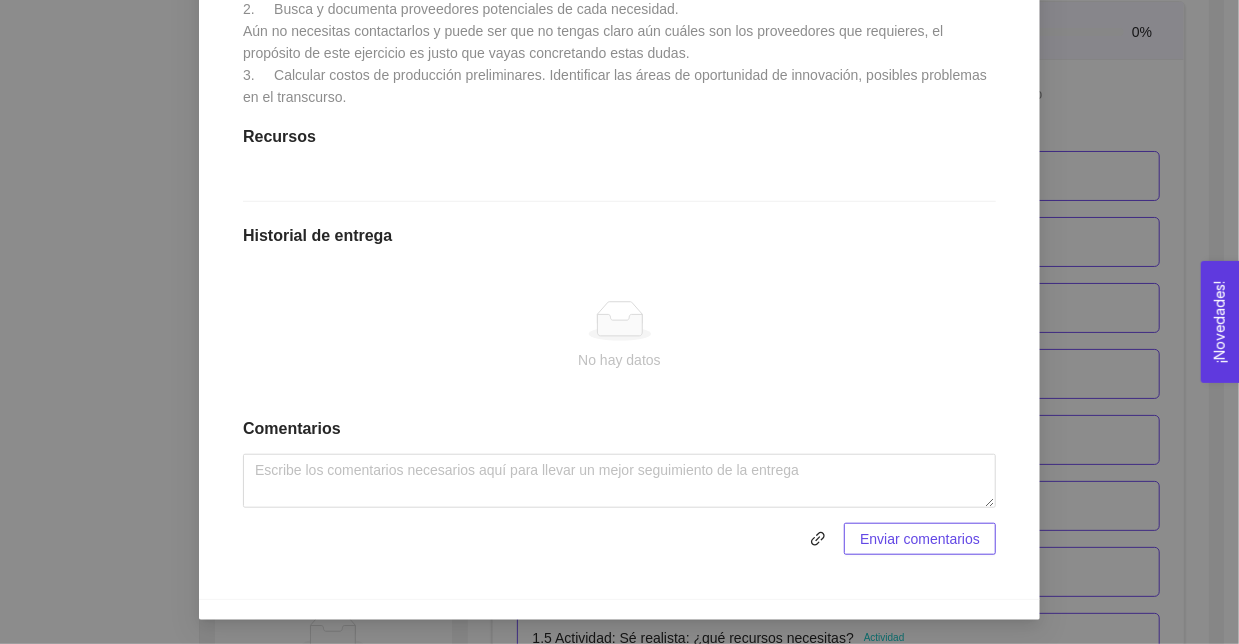 click on "1. DESARROLLO DEL PRODUCTO El emprendedor puede conocer los primeros pasos para el desarrollo de su producto
Asignado por  [PERSON_NAME]   ( Coordinador ) Pendiente Completado Verificado Anterior Siguiente 1.5 Actividad: Sé realista: ¿qué recursos necesitas? Actividad Lugar: No especificado Contesta las siguientes preguntas: Instrucciones 1.	Lista los elementos y herramientas requeridas para el desarrollo del producto o servicio que propones
2.	Busca y documenta proveedores potenciales de cada necesidad.
Aún no necesitas contactarlos y puede ser que no tengas claro aún cuáles son los proveedores que requieres, el propósito de este ejercicio es justo que vayas concretando estas dudas.
3.	Calcular costos de producción preliminares. Identificar las áreas de oportunidad de innovación, posibles problemas en el transcurso.
Recursos Historial de entrega No hay datos Comentarios Enviar comentarios Cancelar Aceptar" at bounding box center [619, 322] 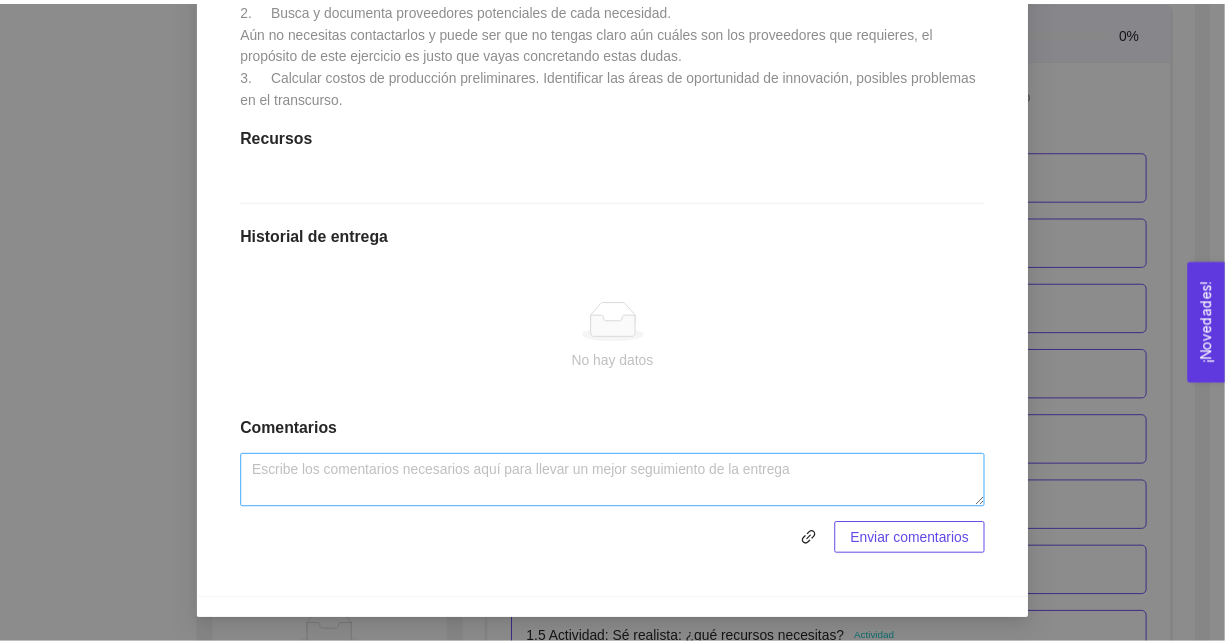 scroll, scrollTop: 516, scrollLeft: 0, axis: vertical 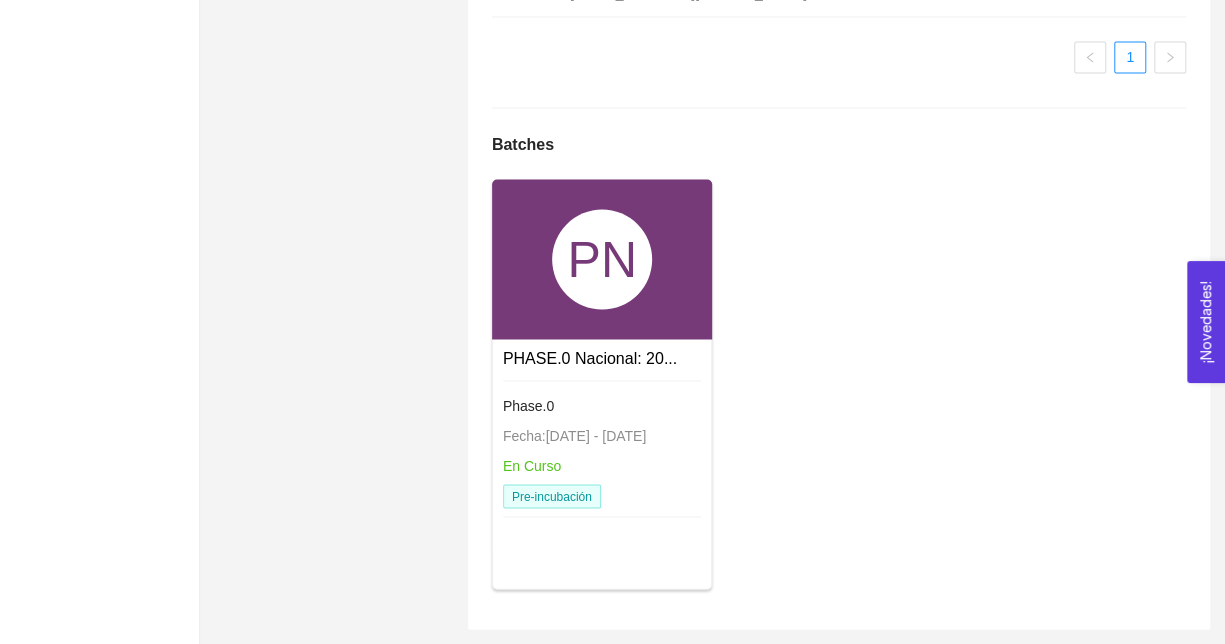 click on "PN" at bounding box center [602, 259] 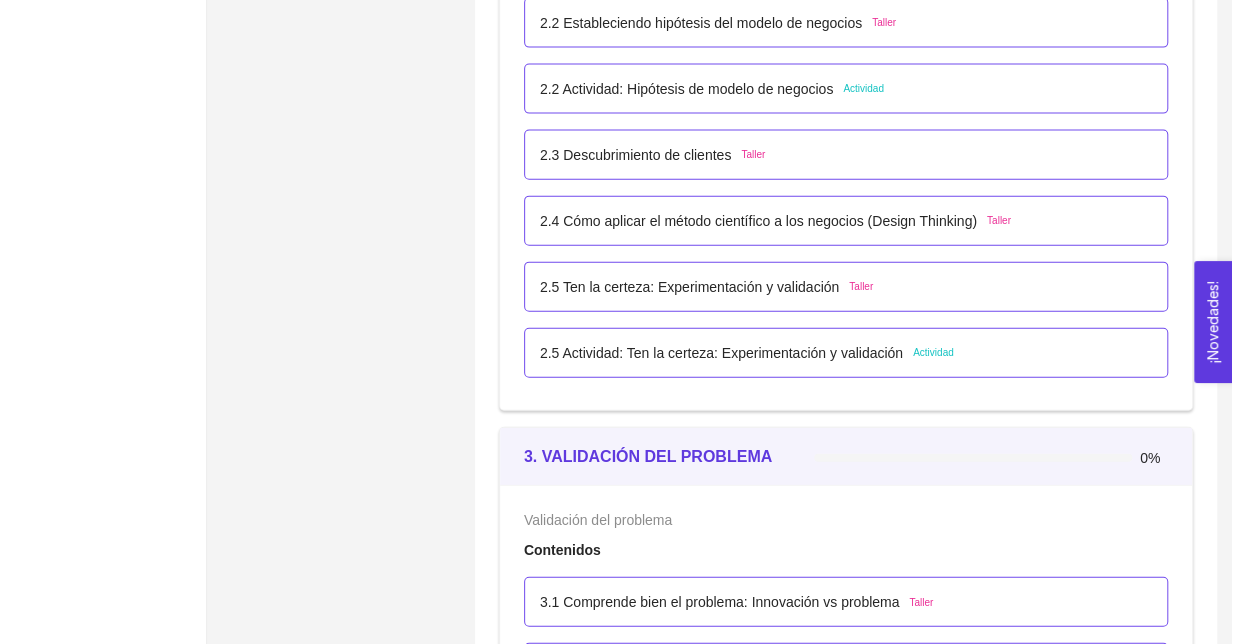 scroll, scrollTop: 2454, scrollLeft: 0, axis: vertical 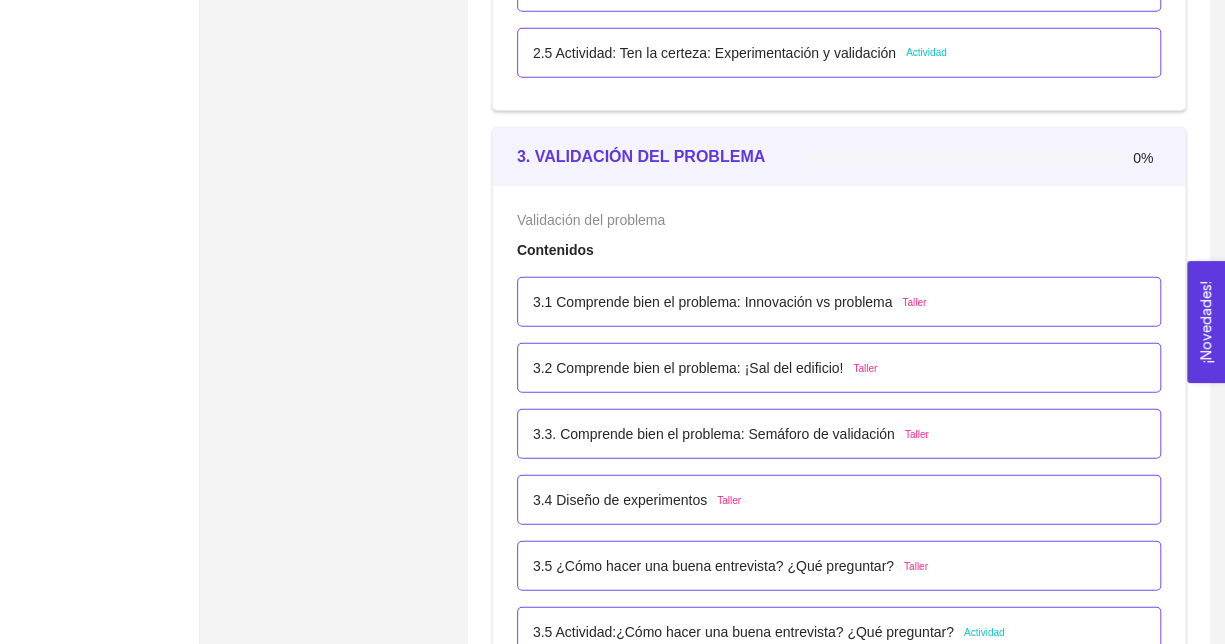 drag, startPoint x: 675, startPoint y: 345, endPoint x: 659, endPoint y: 362, distance: 23.345236 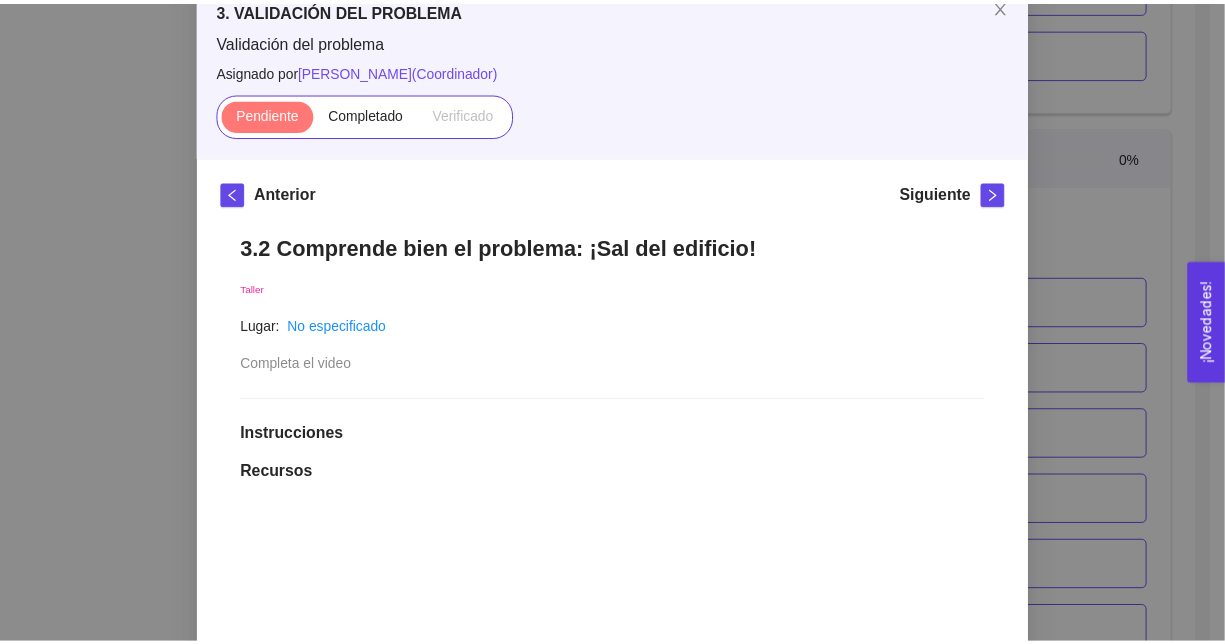 scroll, scrollTop: 0, scrollLeft: 0, axis: both 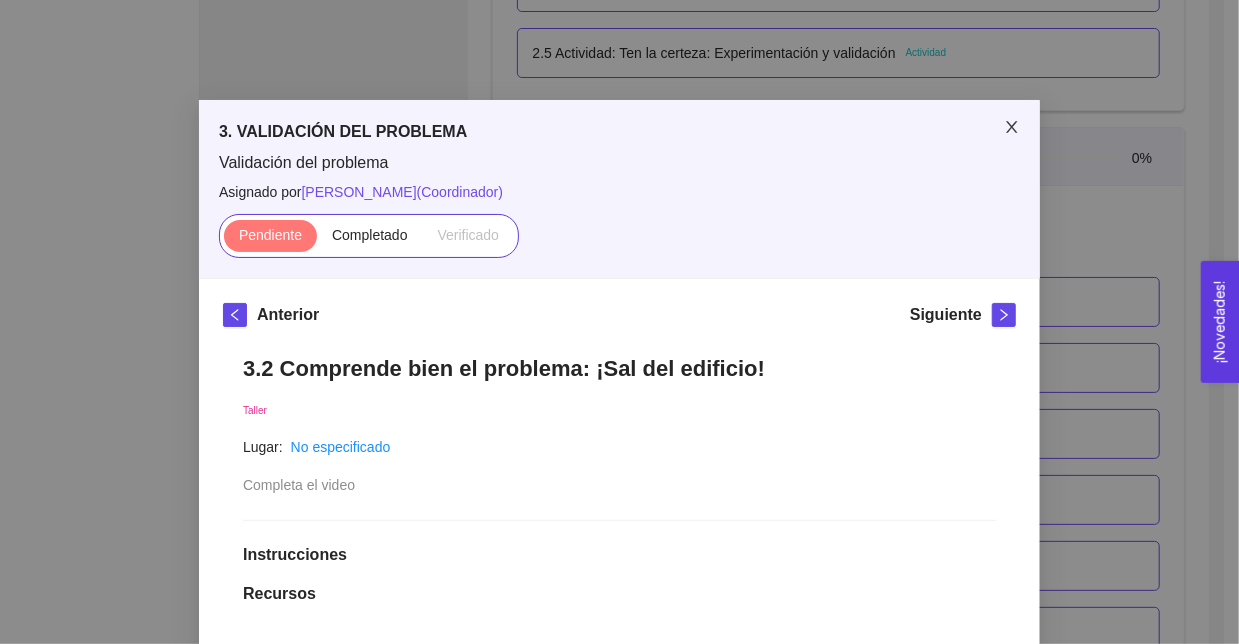 click 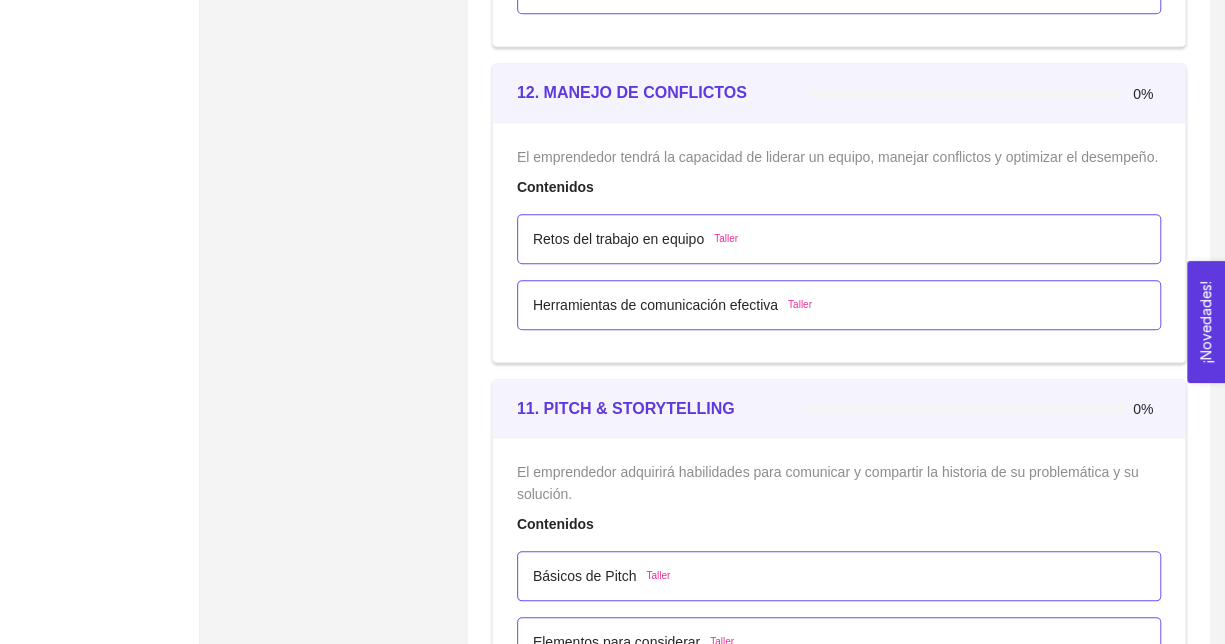 scroll, scrollTop: 8354, scrollLeft: 0, axis: vertical 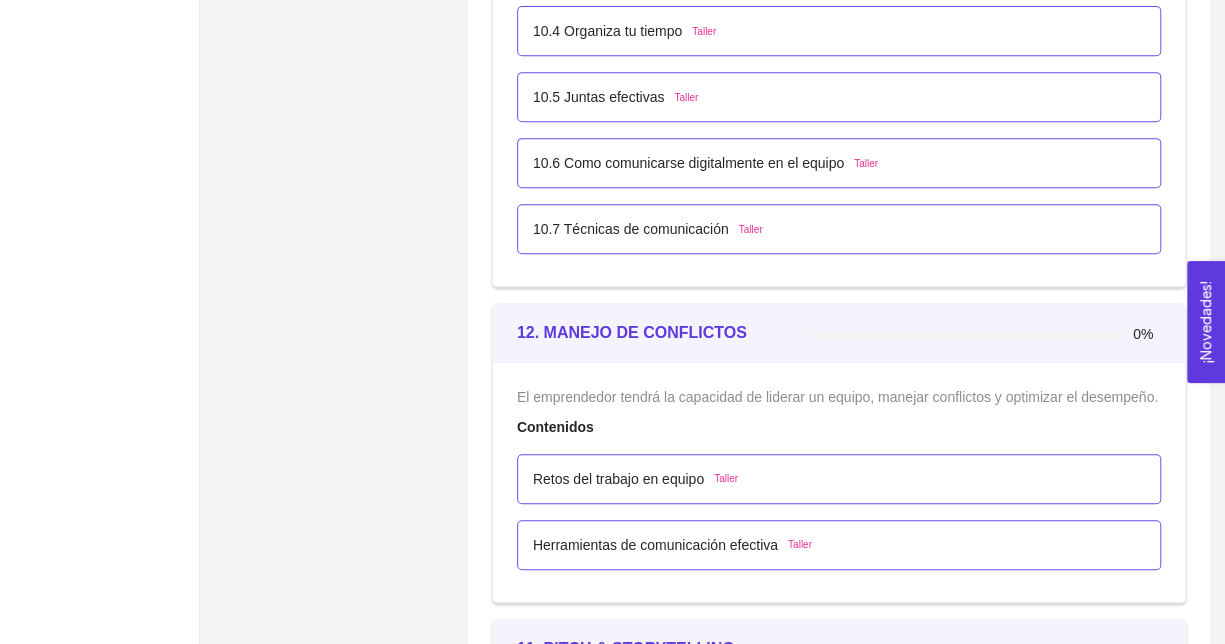 click on "¡Novedades! 0" at bounding box center (1206, 322) 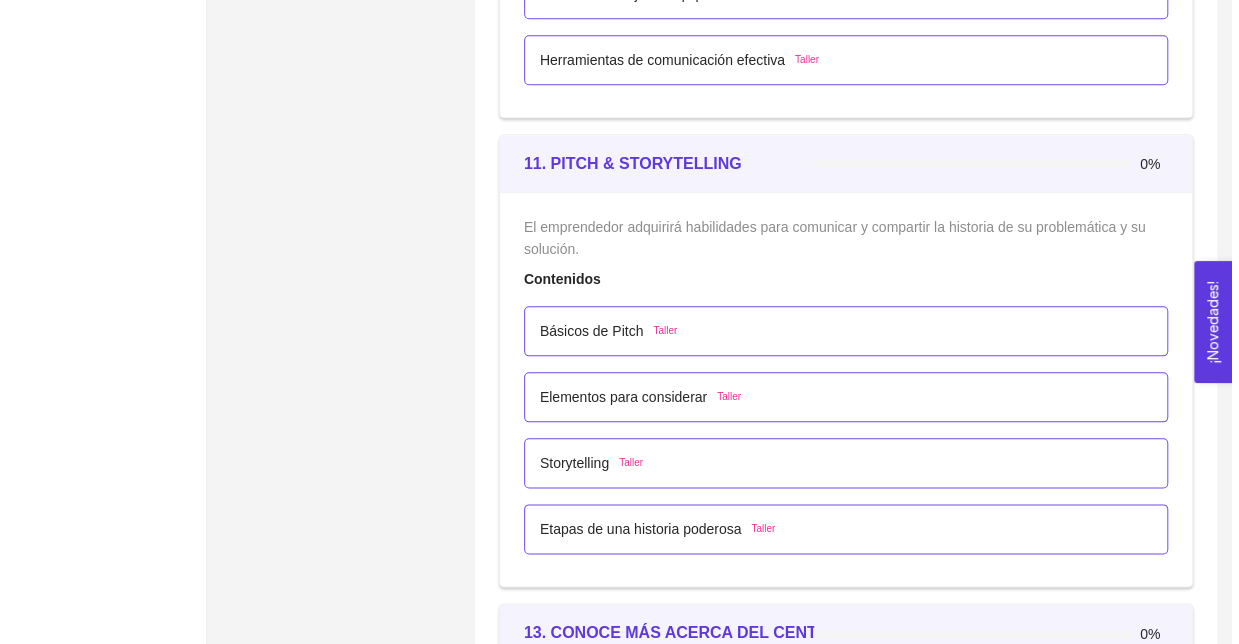 scroll, scrollTop: 8276, scrollLeft: 0, axis: vertical 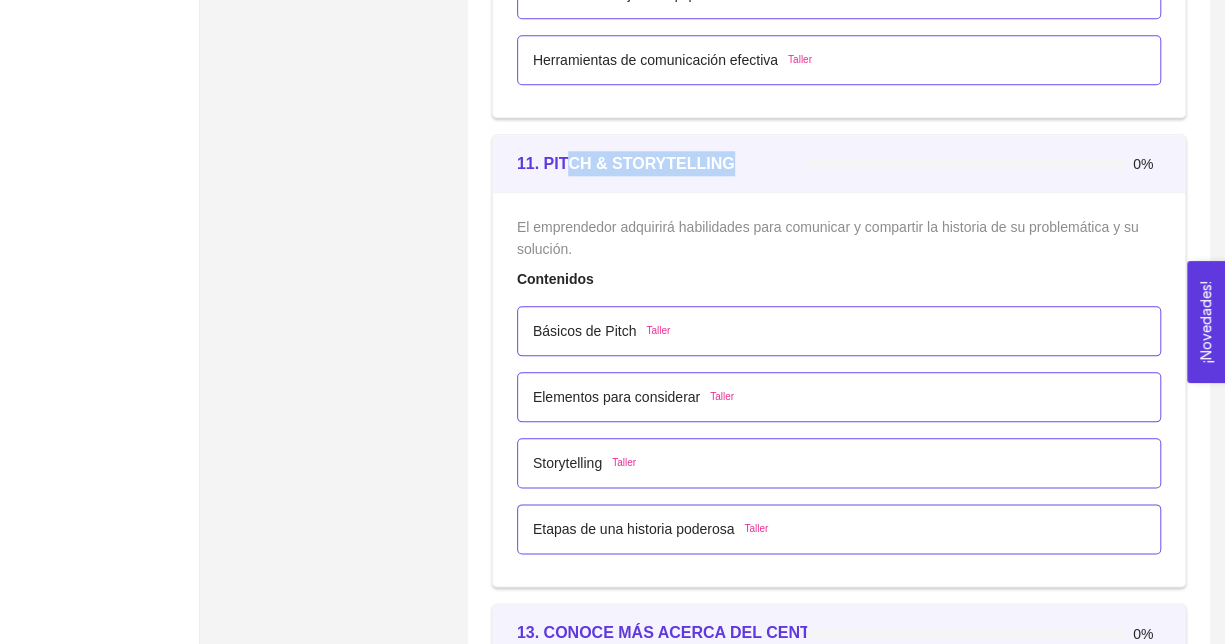 drag, startPoint x: 562, startPoint y: 158, endPoint x: 726, endPoint y: 142, distance: 164.77864 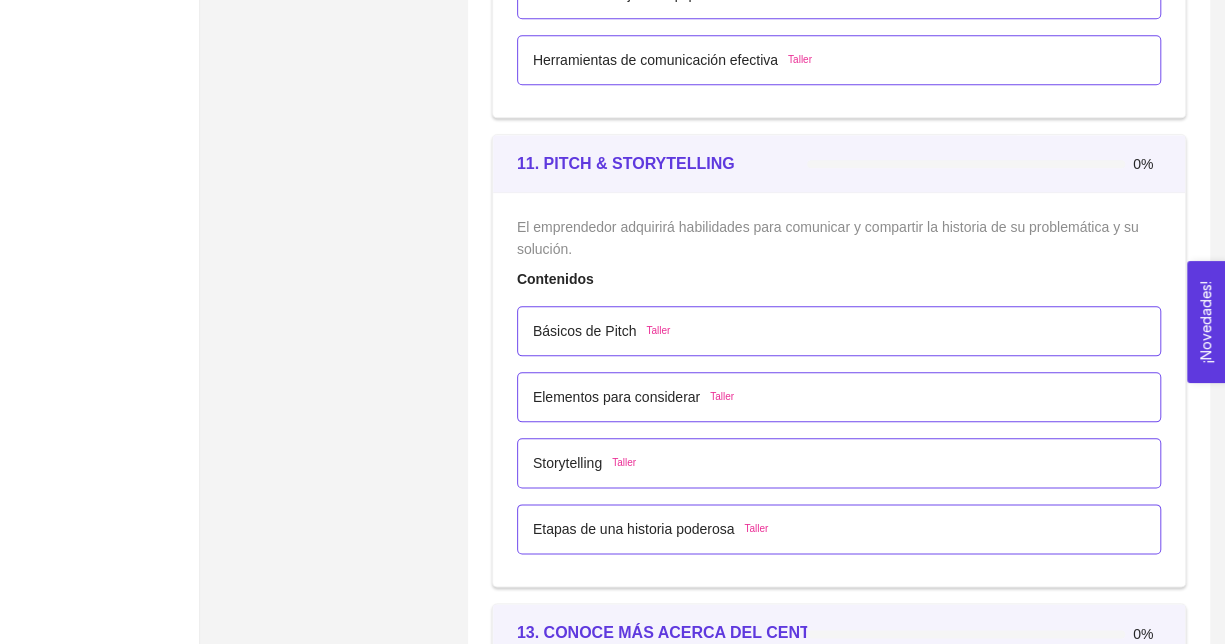 click on "Contenidos" at bounding box center (839, 279) 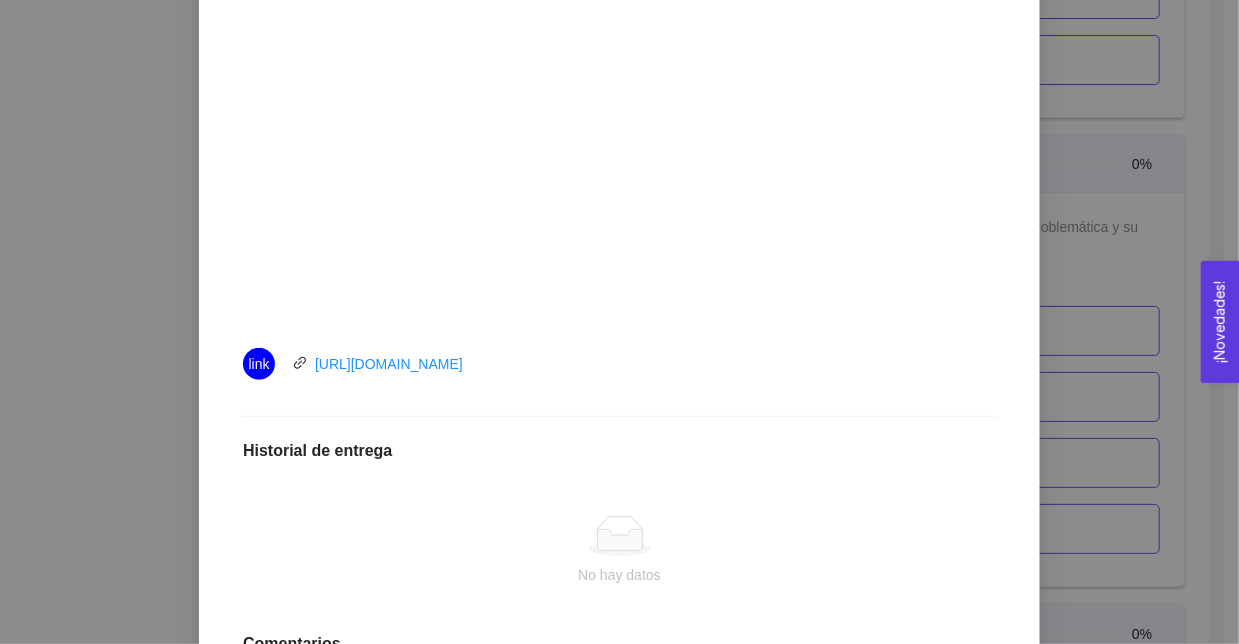 scroll, scrollTop: 773, scrollLeft: 0, axis: vertical 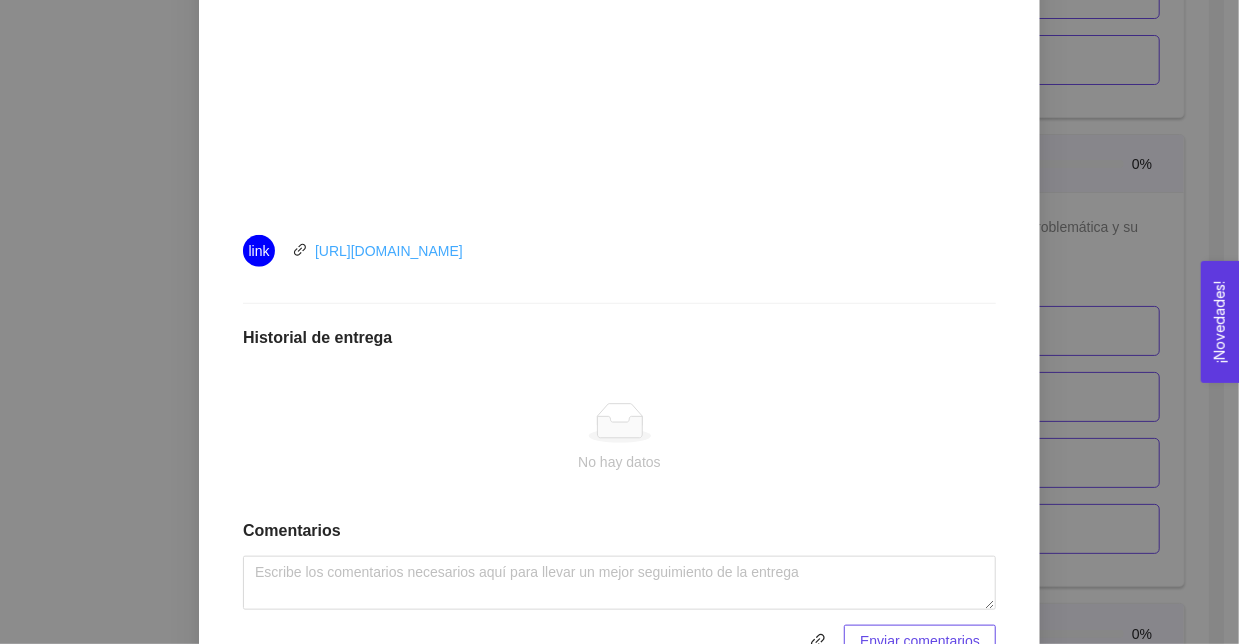 click on "[URL][DOMAIN_NAME]" at bounding box center (389, 251) 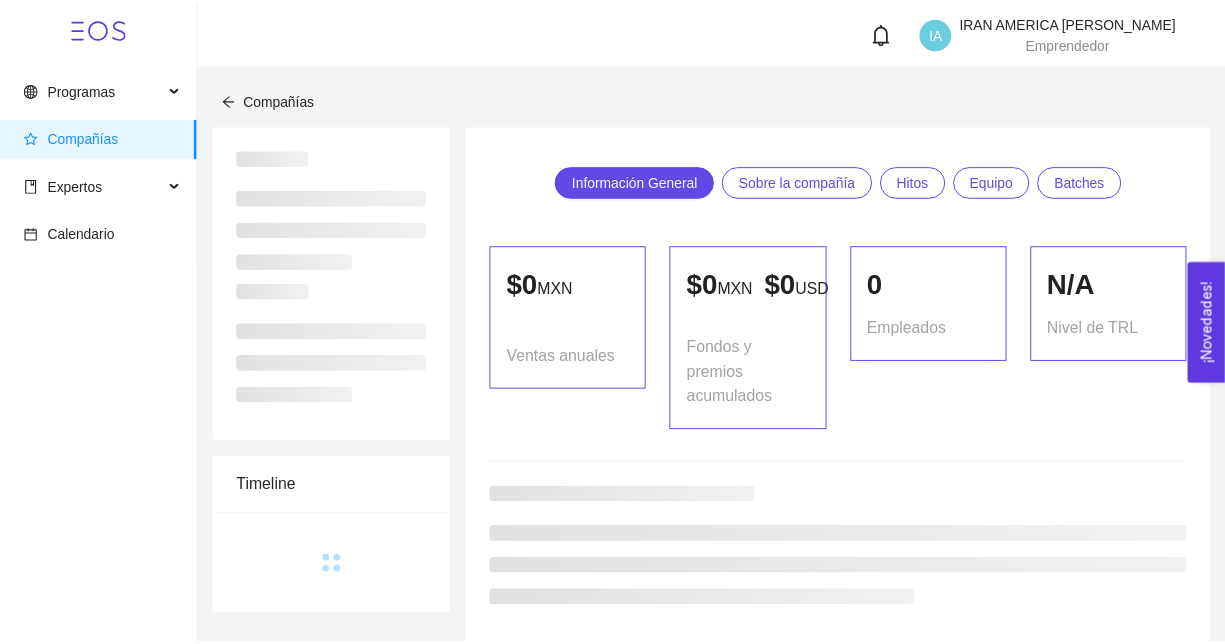 scroll, scrollTop: 0, scrollLeft: 0, axis: both 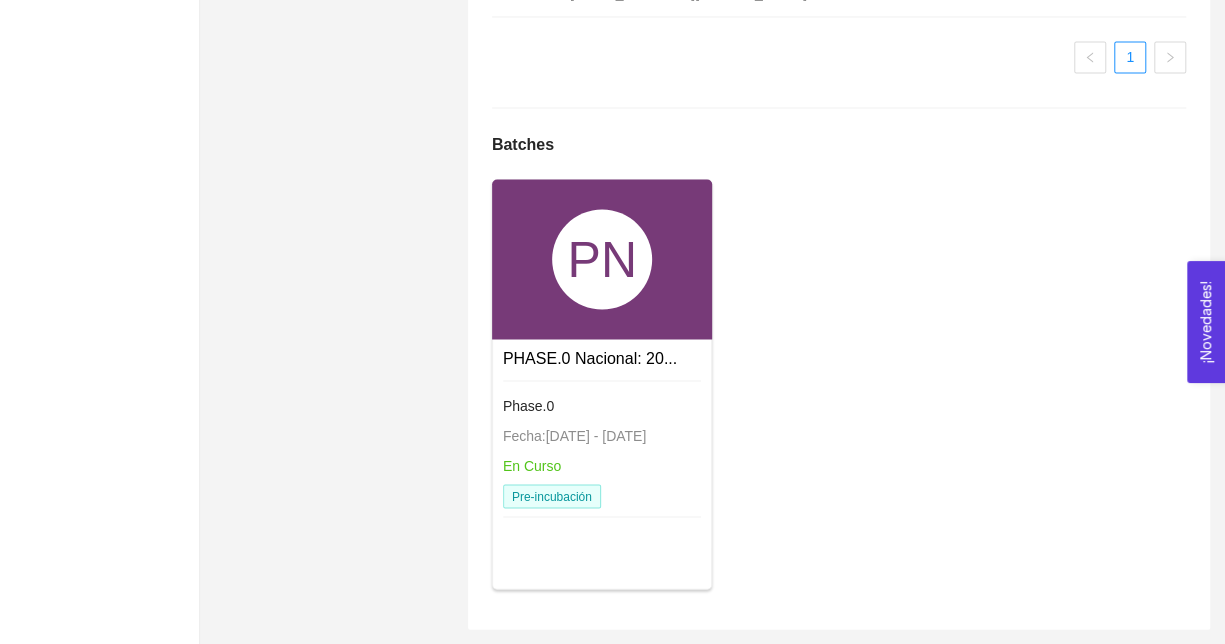 click on "PN" at bounding box center [602, 259] 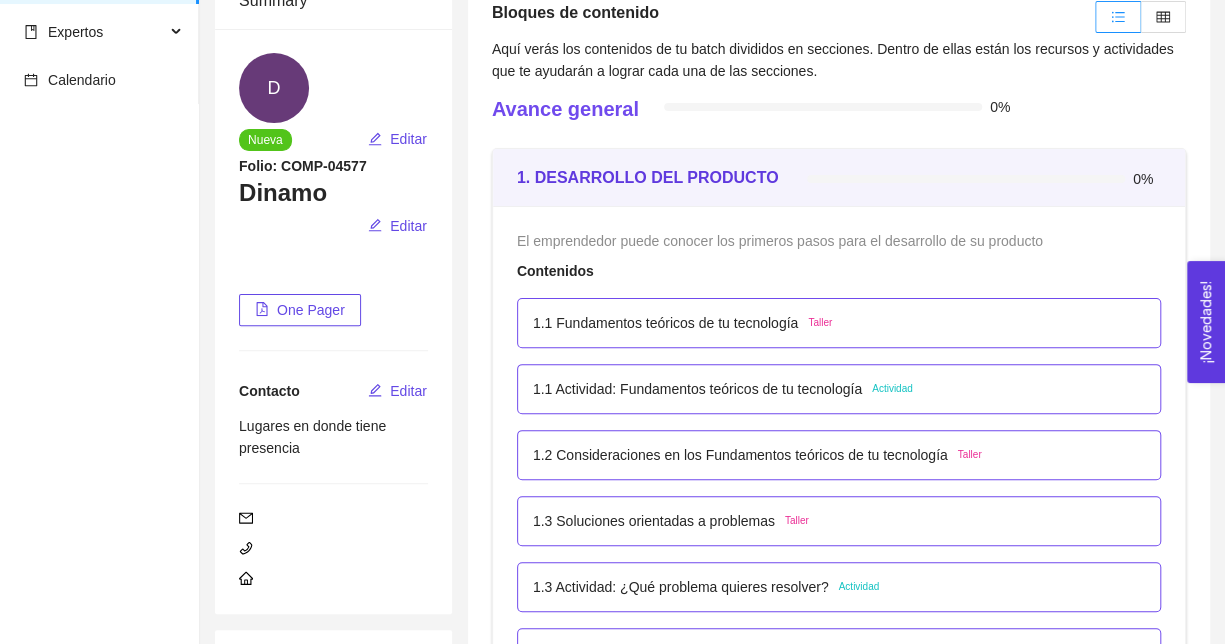 scroll, scrollTop: 54, scrollLeft: 0, axis: vertical 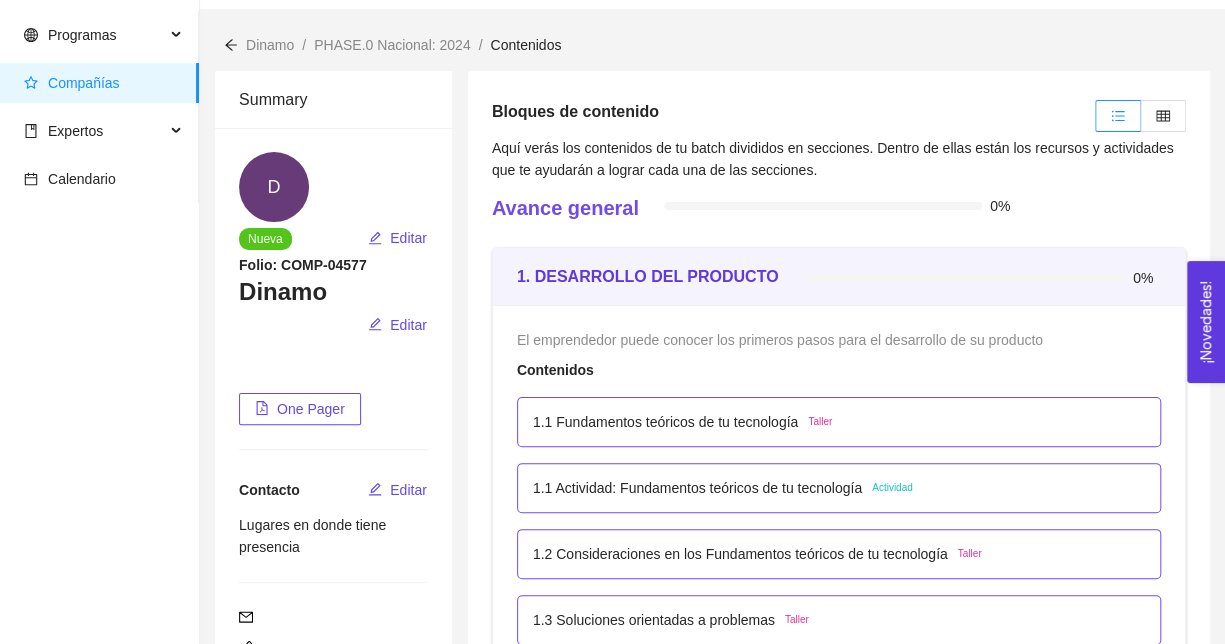 click on "One Pager" at bounding box center (311, 409) 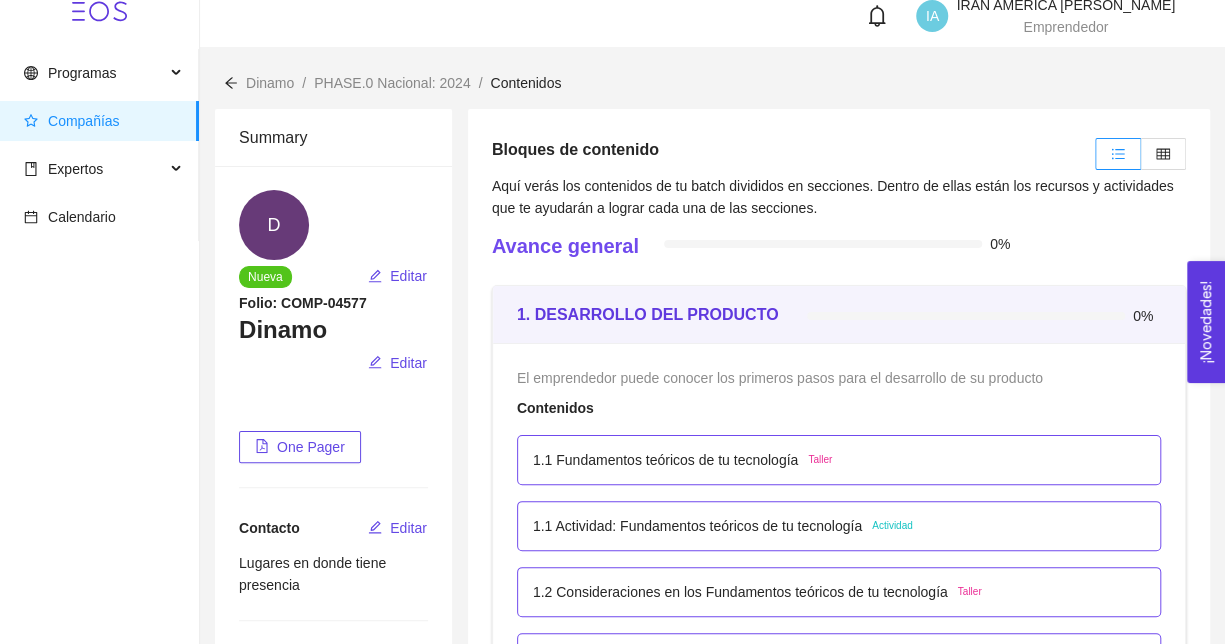 scroll, scrollTop: 0, scrollLeft: 0, axis: both 